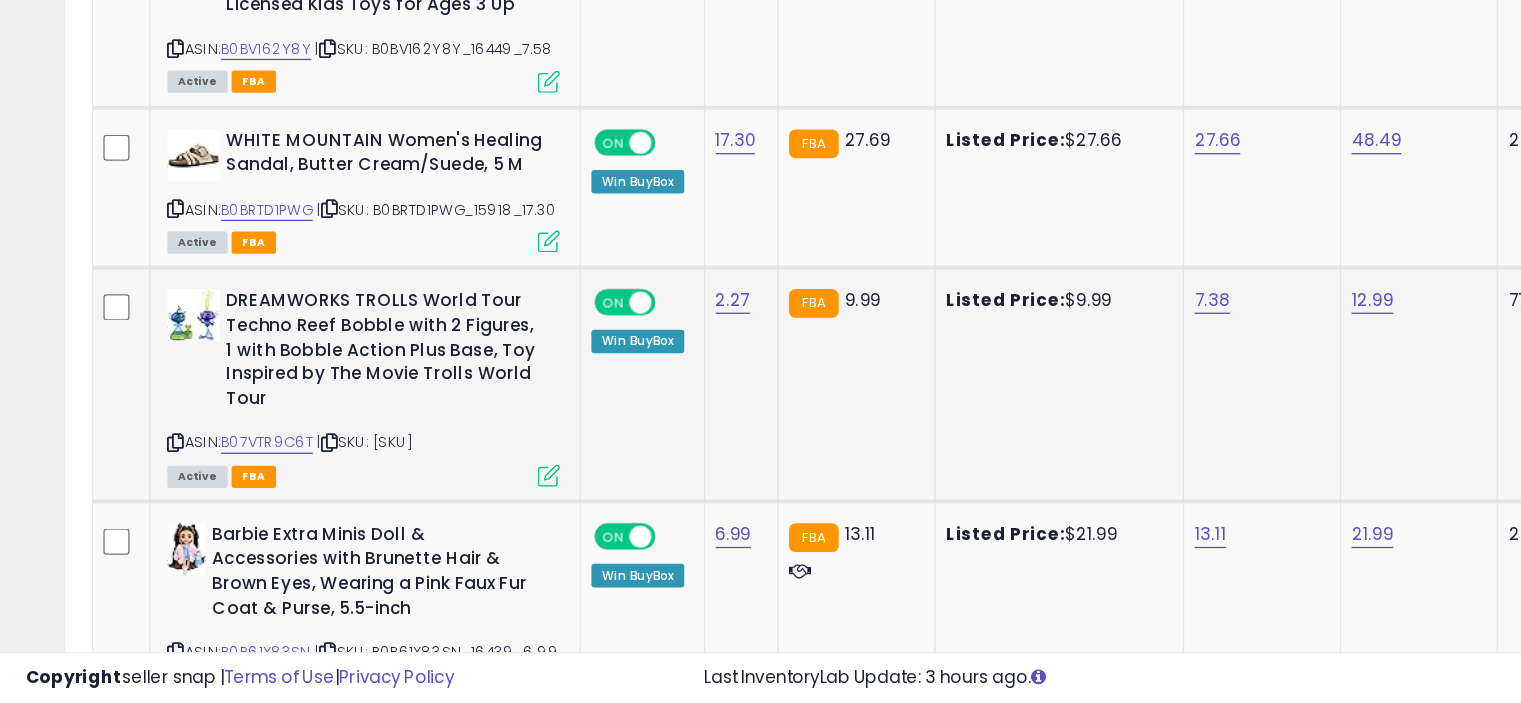 scroll, scrollTop: 3784, scrollLeft: 0, axis: vertical 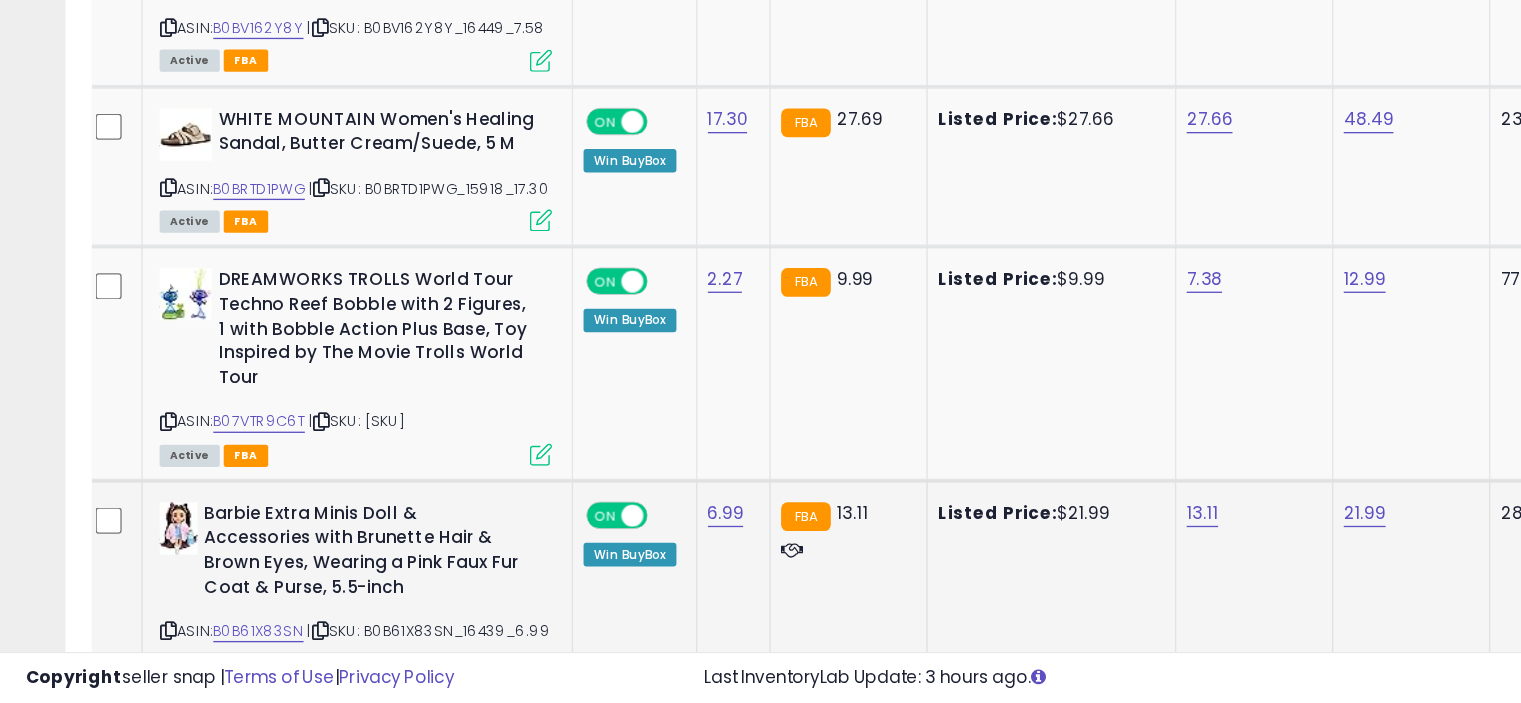click at bounding box center [413, 672] 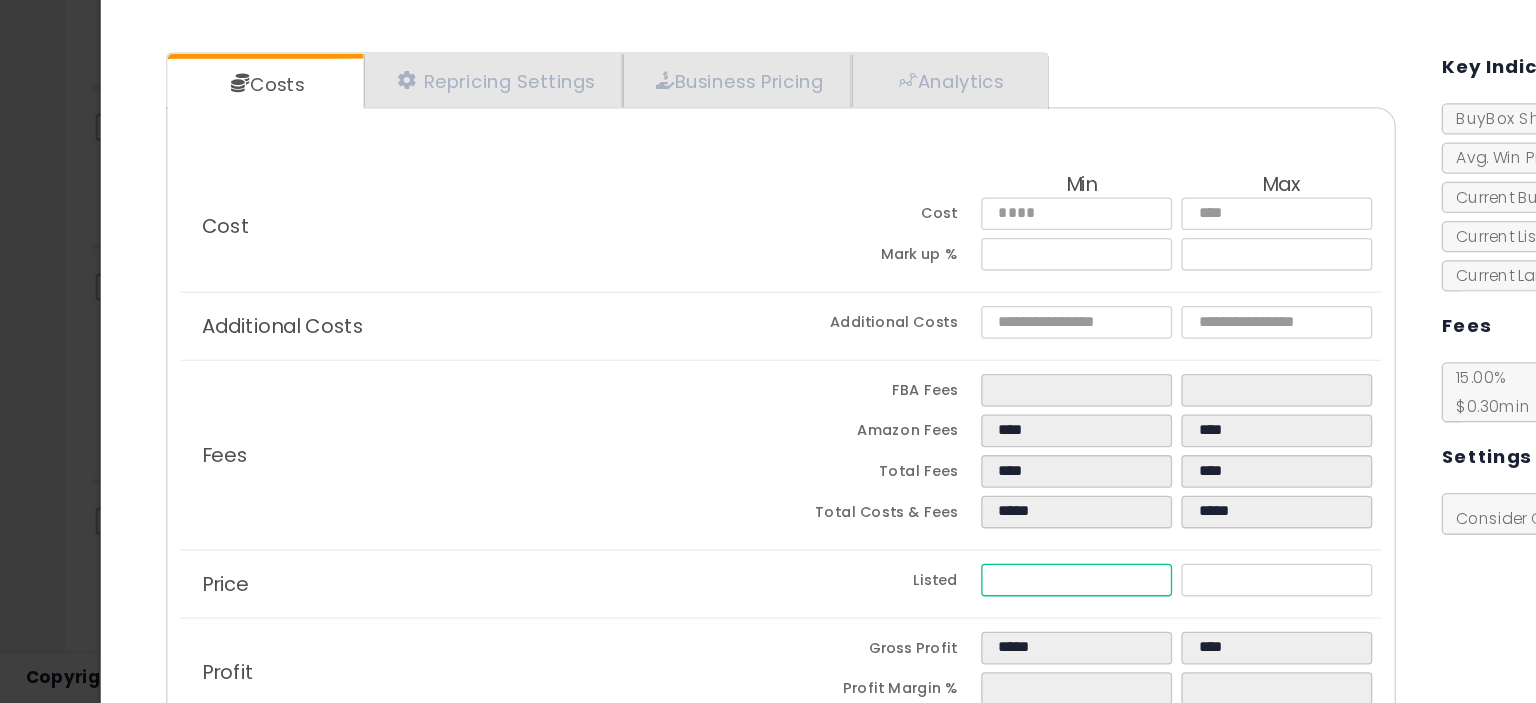 click on "*****" at bounding box center (822, 608) 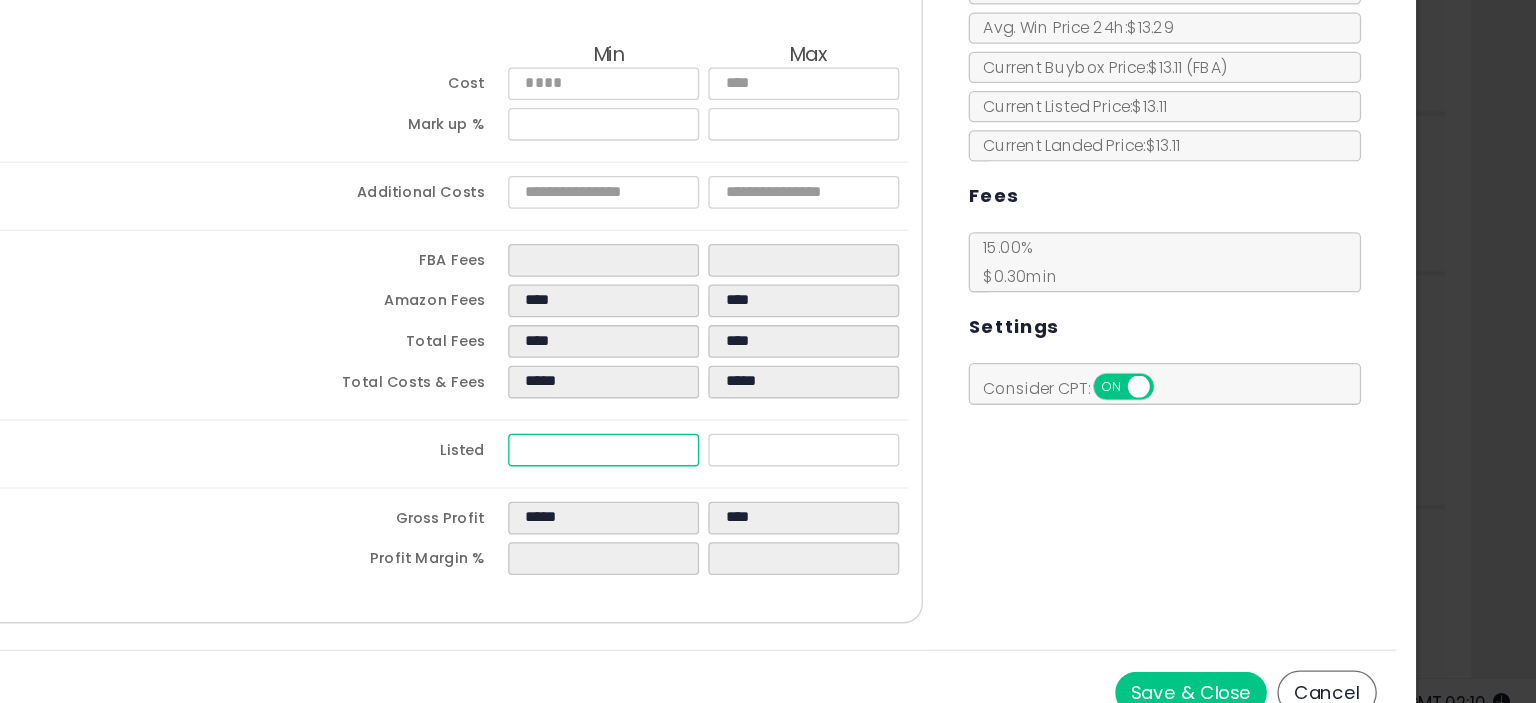 type on "*****" 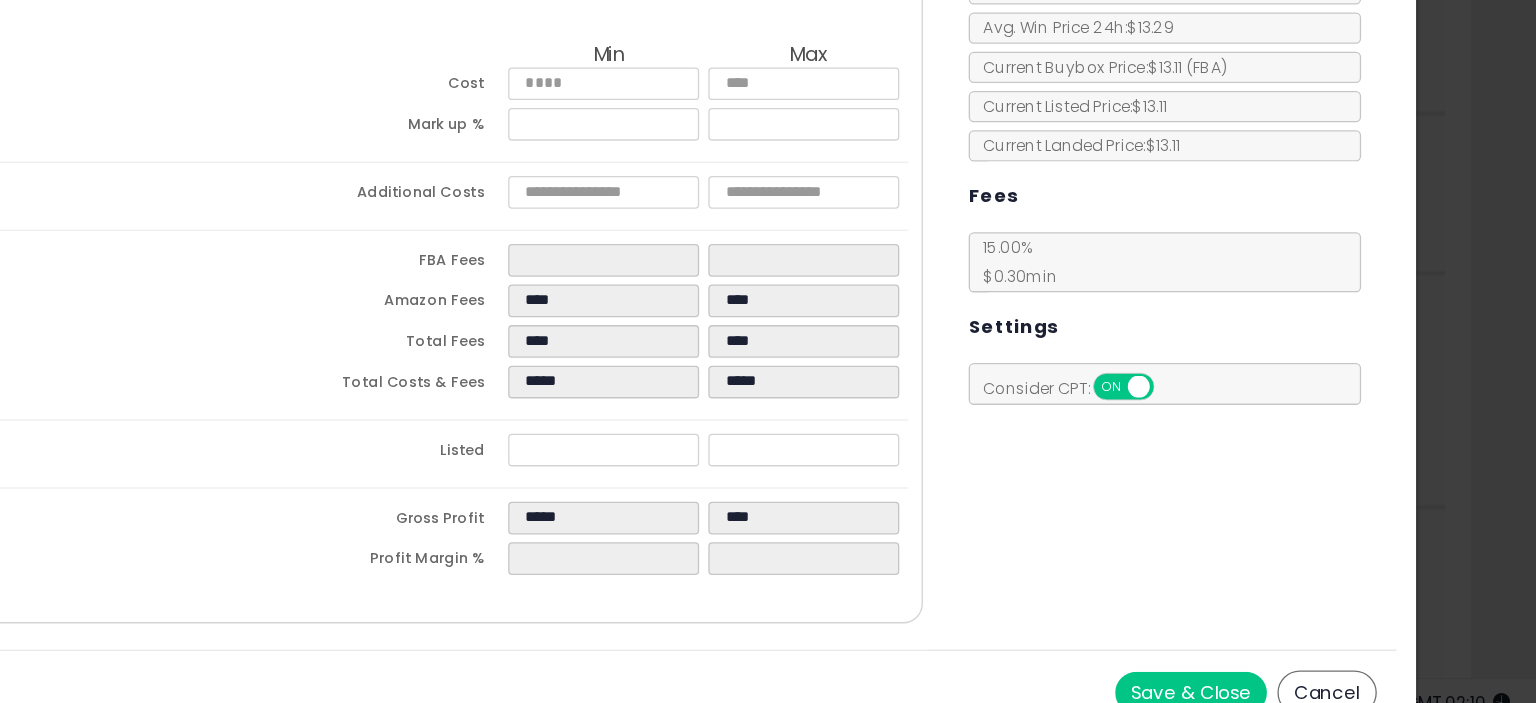 type on "*****" 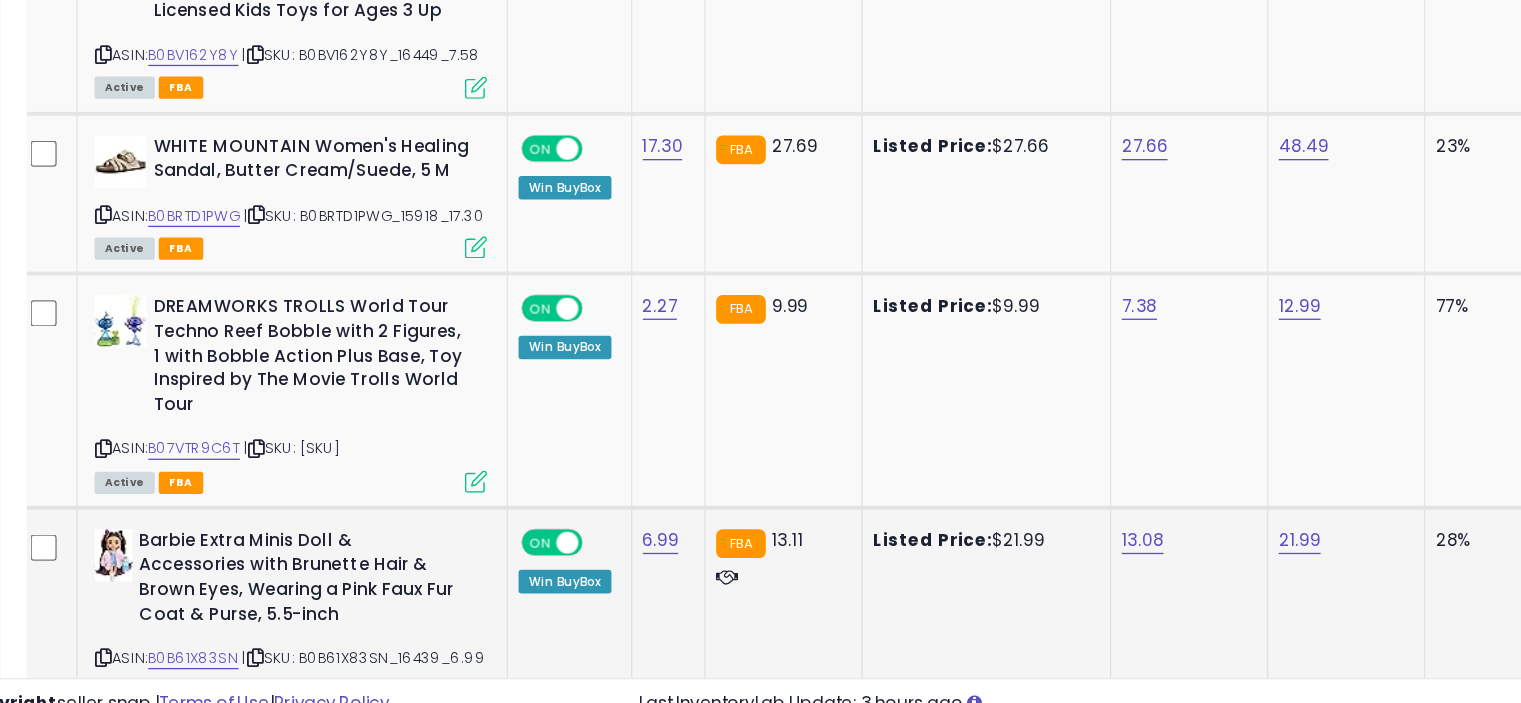 click at bounding box center (413, 672) 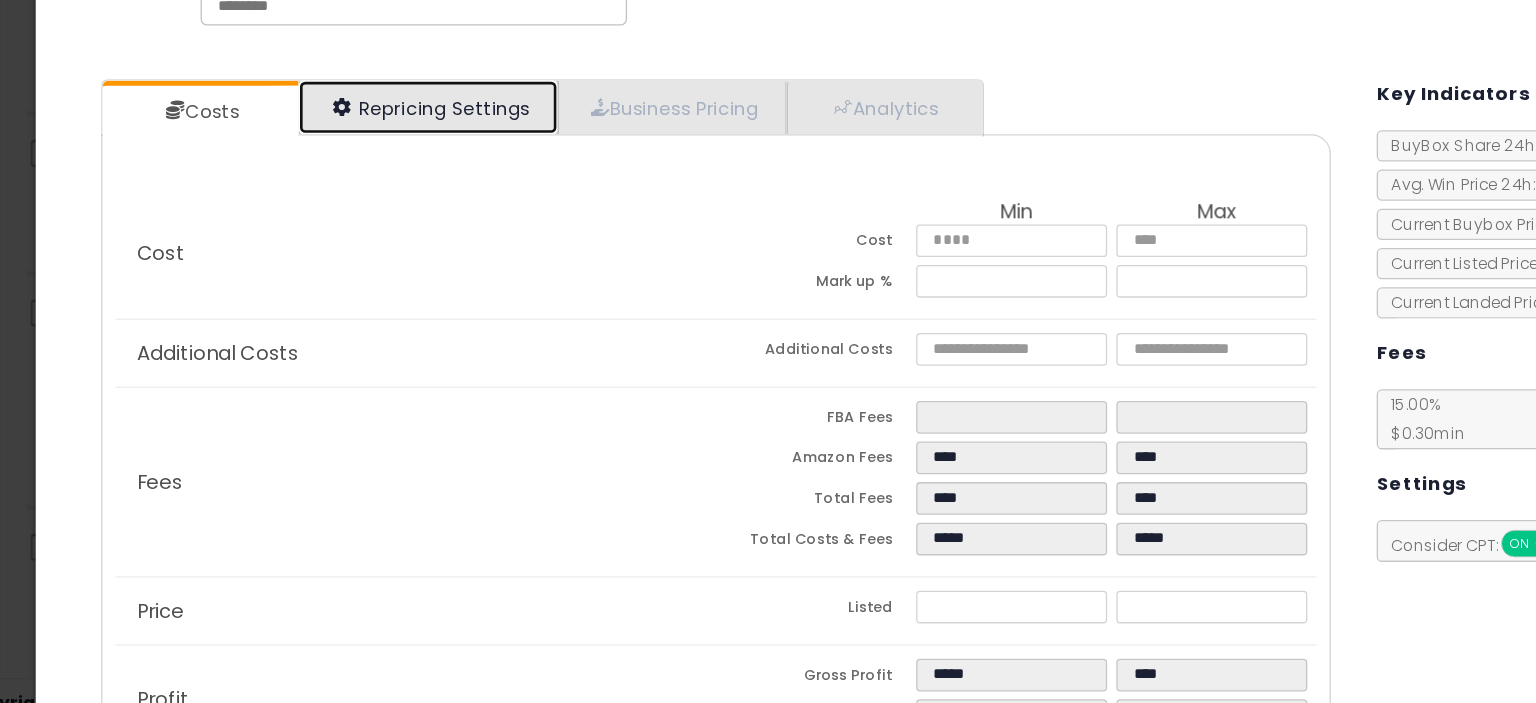 click on "Repricing Settings" at bounding box center [377, 226] 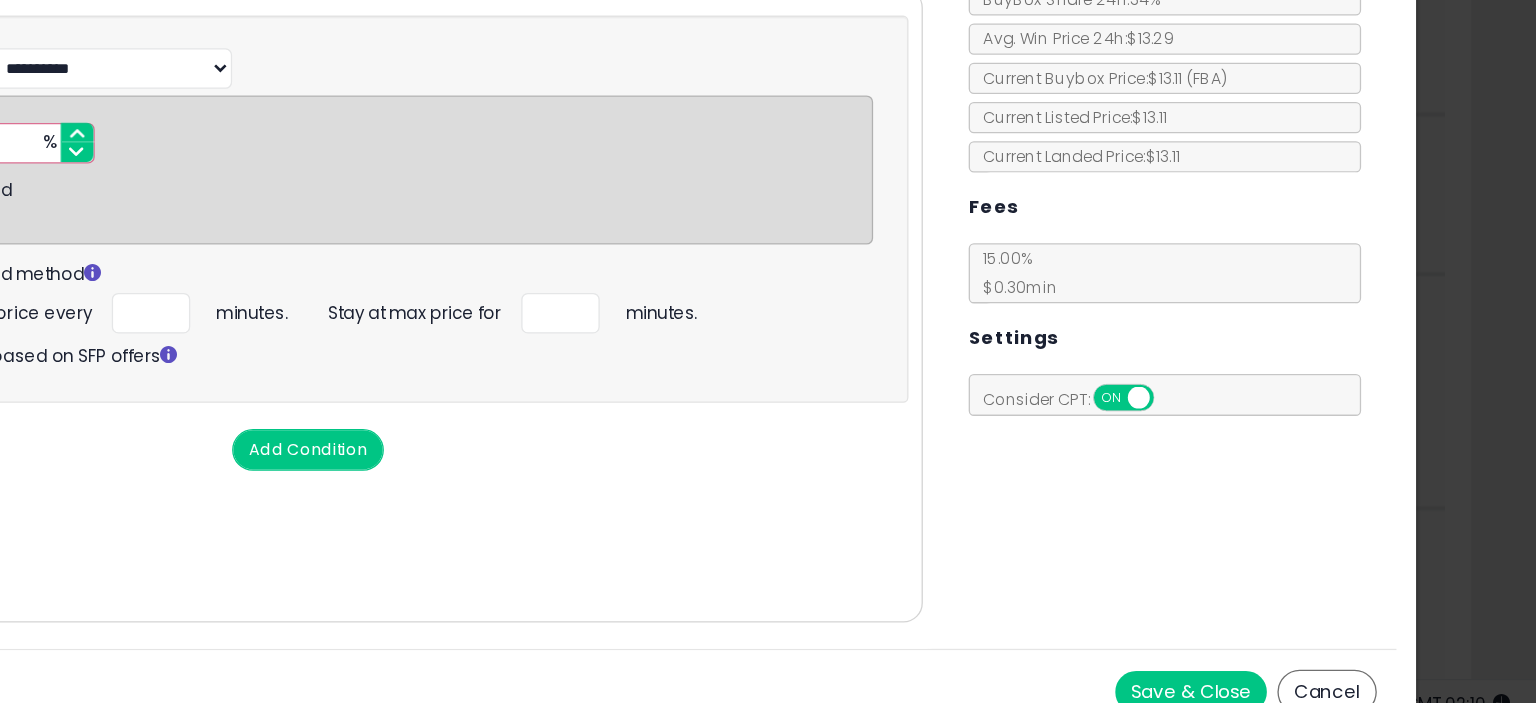 click on "Save & Close" at bounding box center (1272, 673) 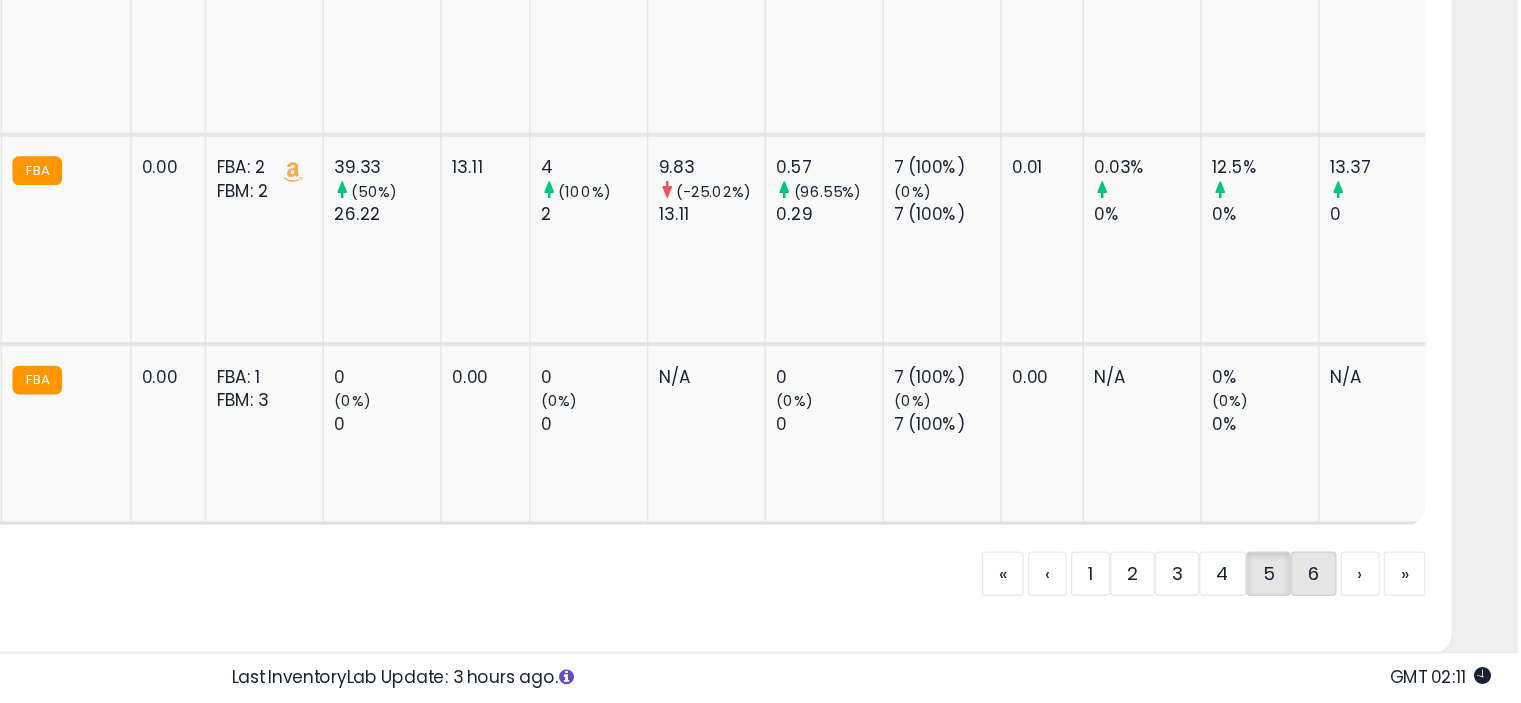 click on "6" 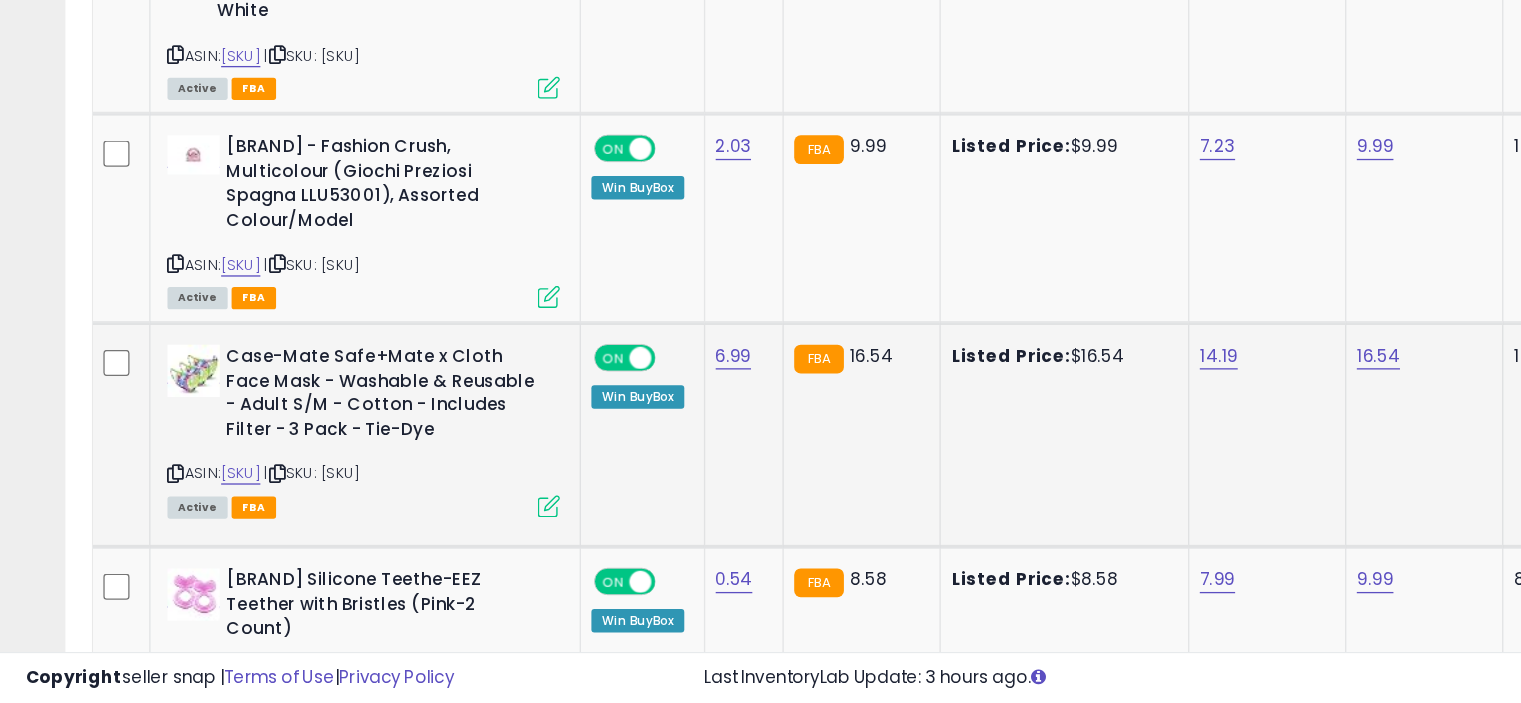 click at bounding box center (419, 551) 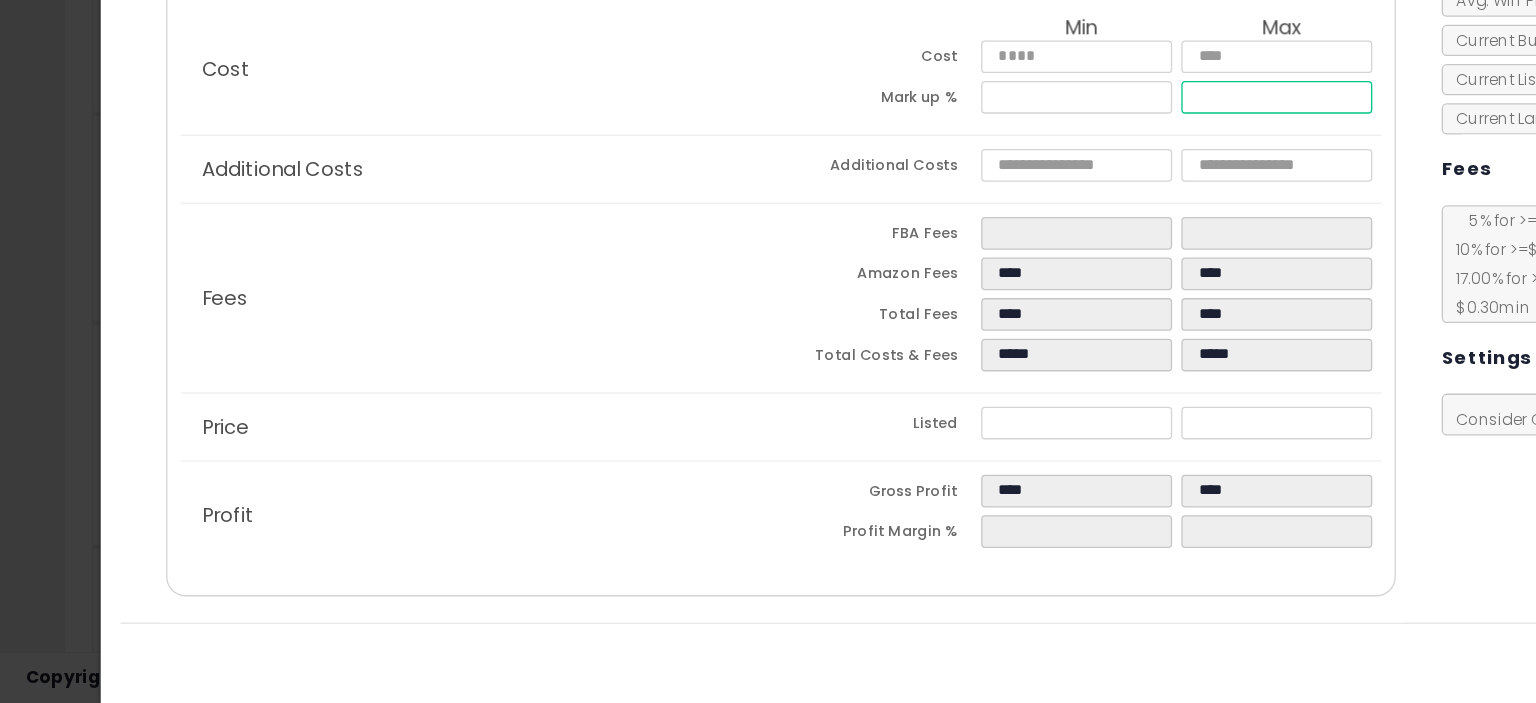 click on "*****" at bounding box center (975, 239) 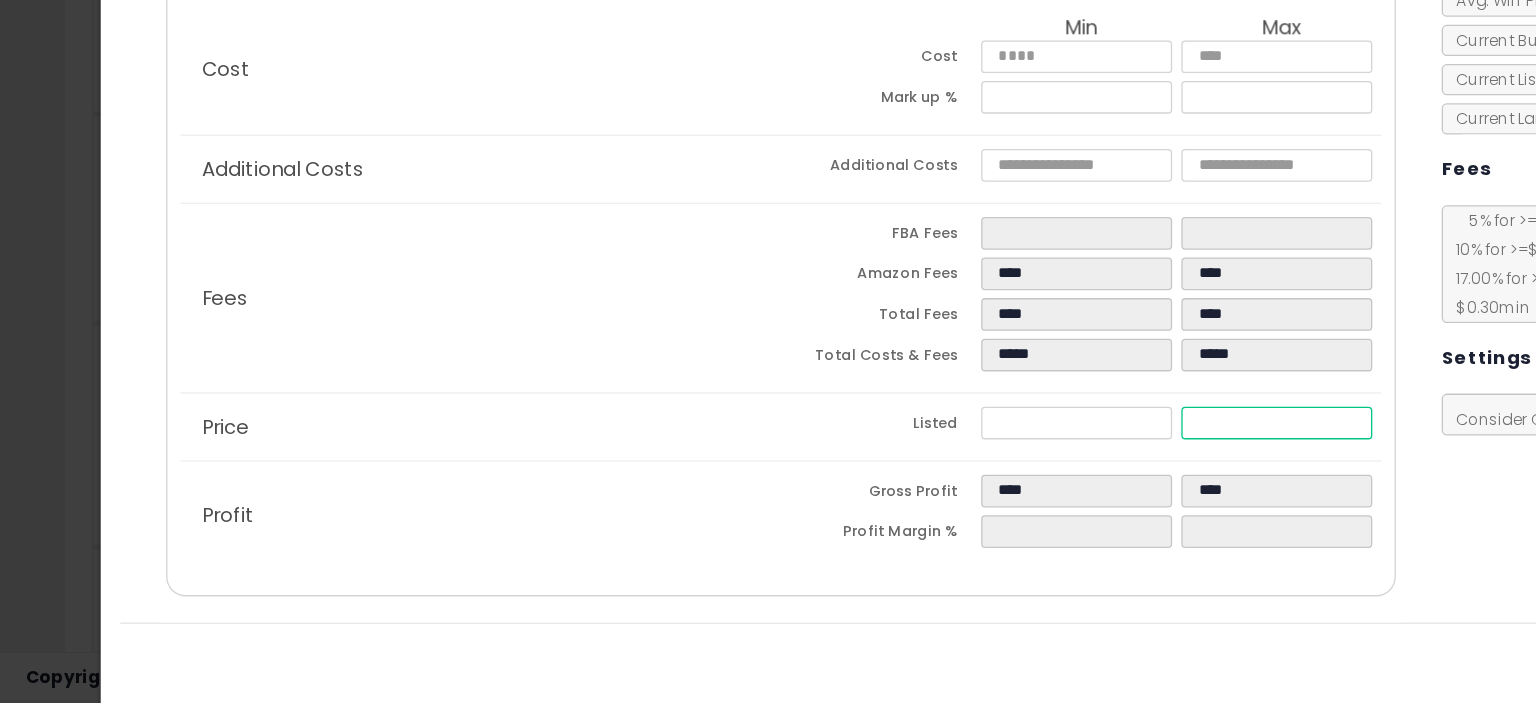 click on "*****" at bounding box center (975, 488) 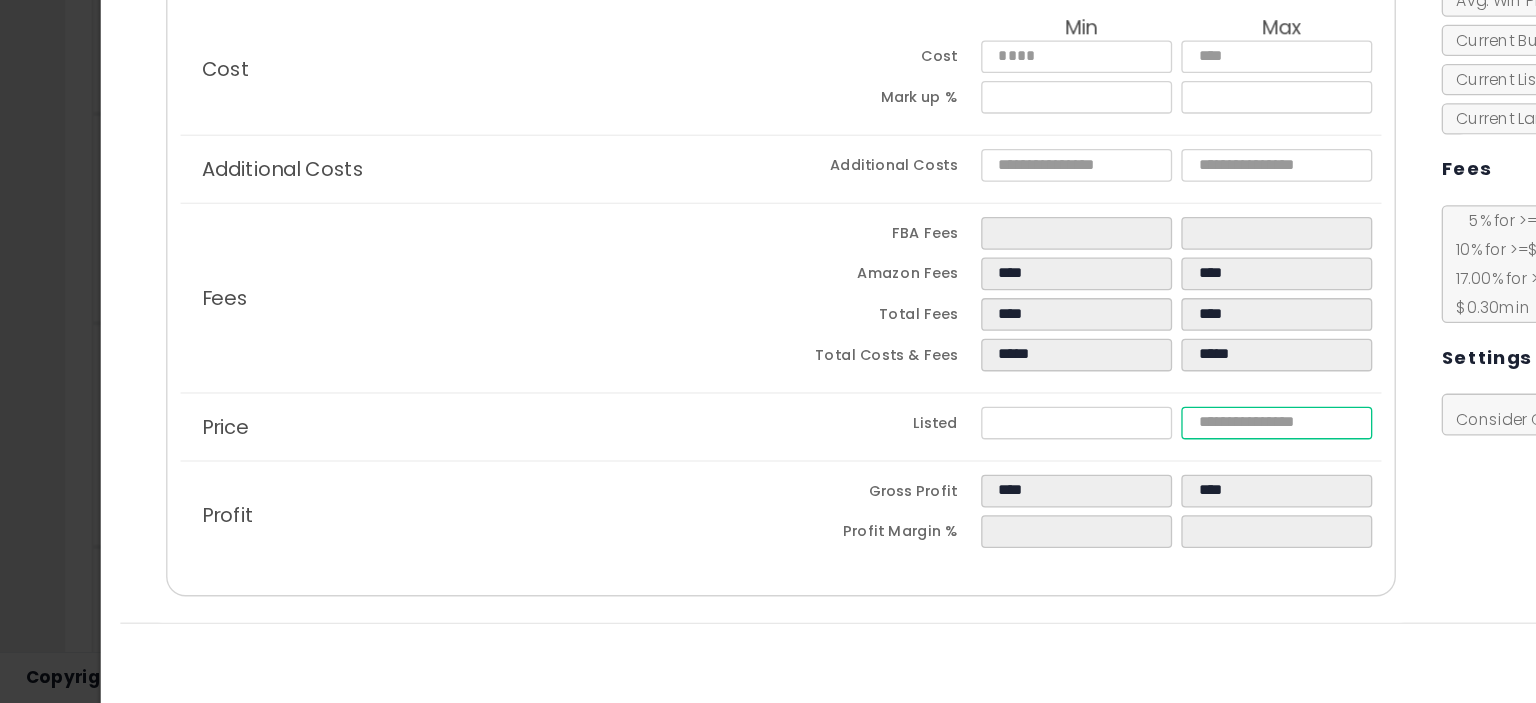 type on "****" 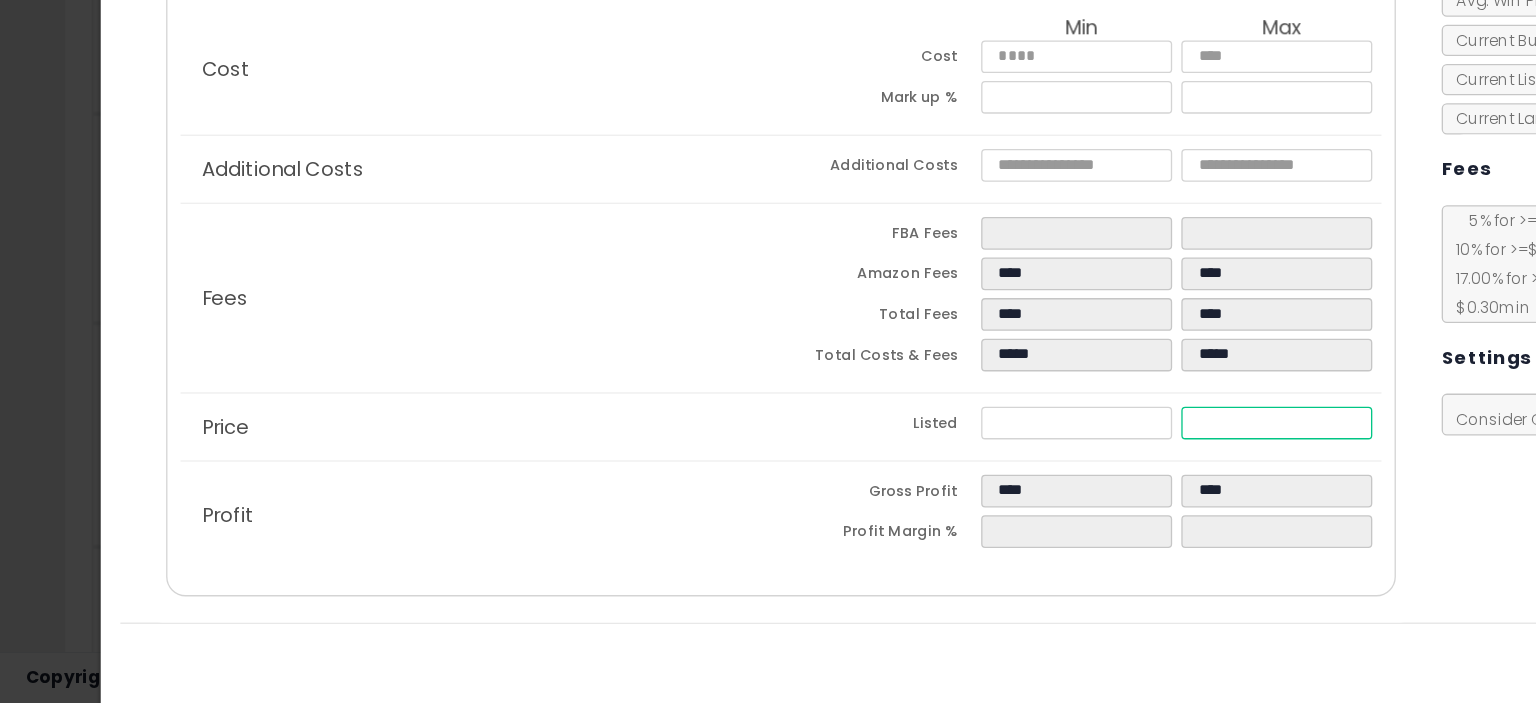 type on "****" 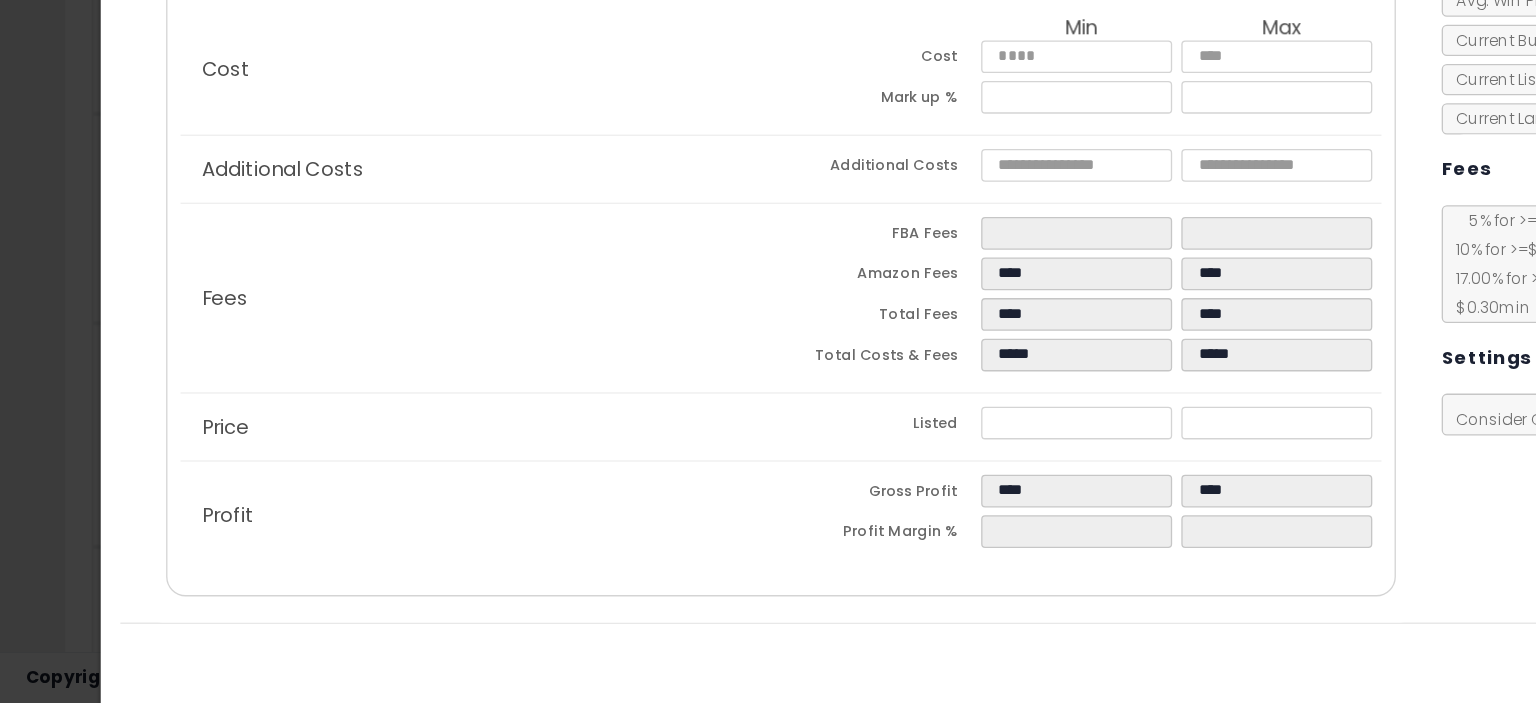 type on "*****" 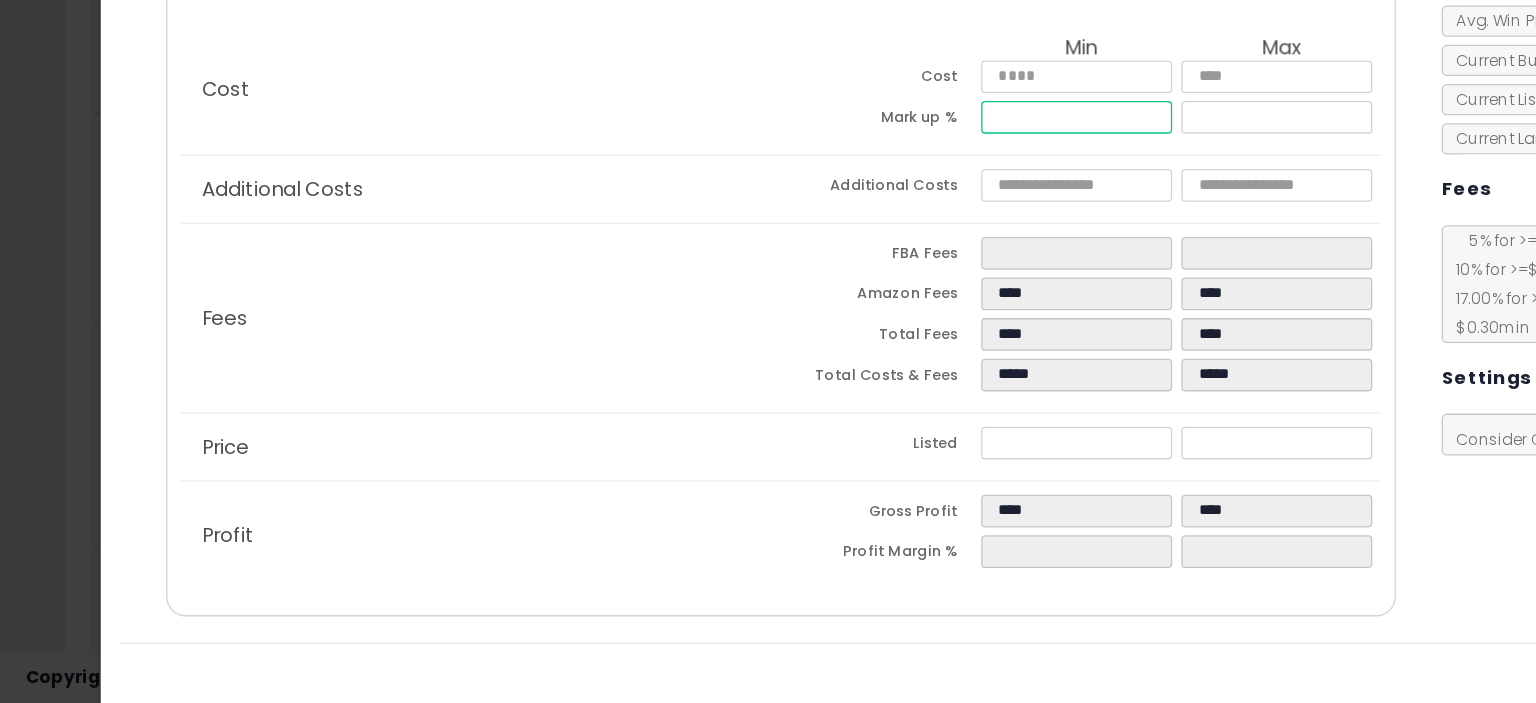 click on "*****" at bounding box center (822, 254) 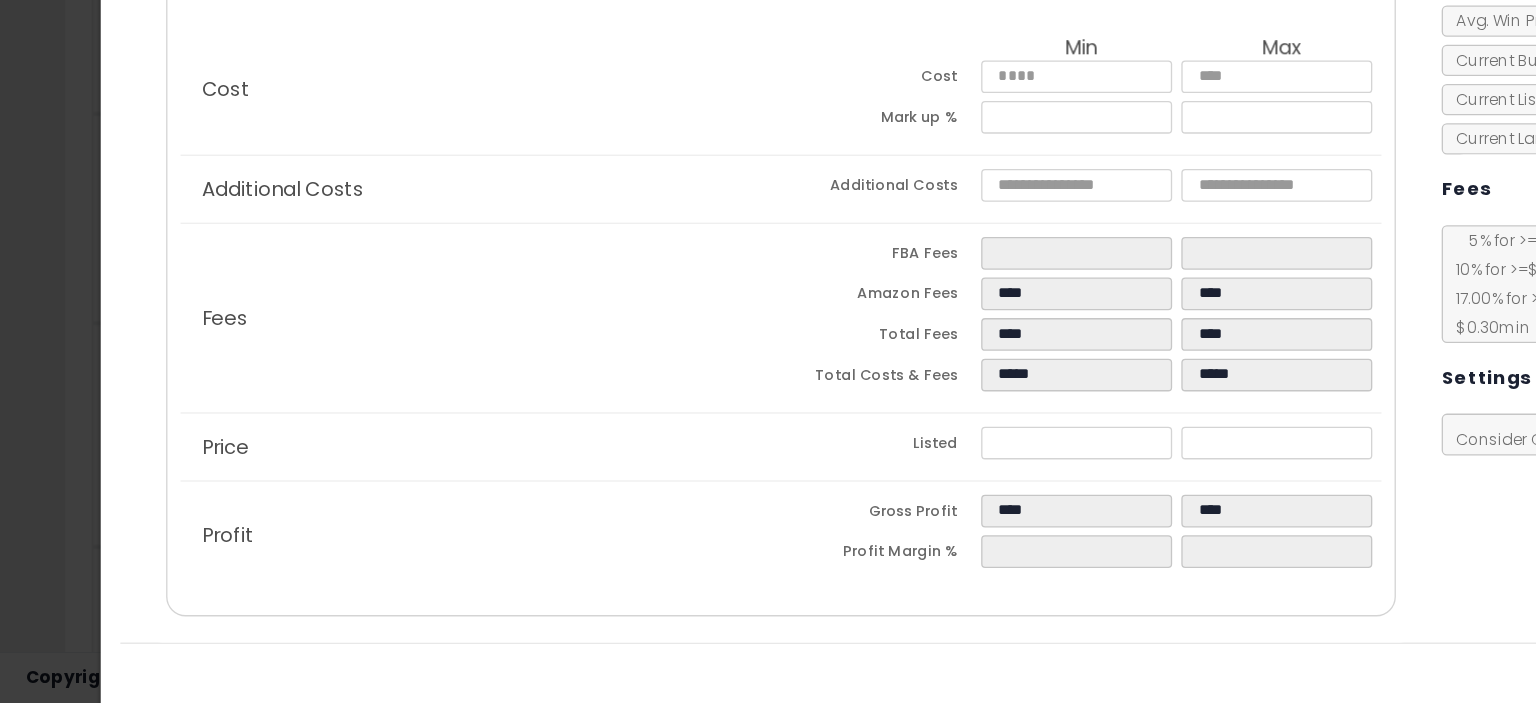 type on "****" 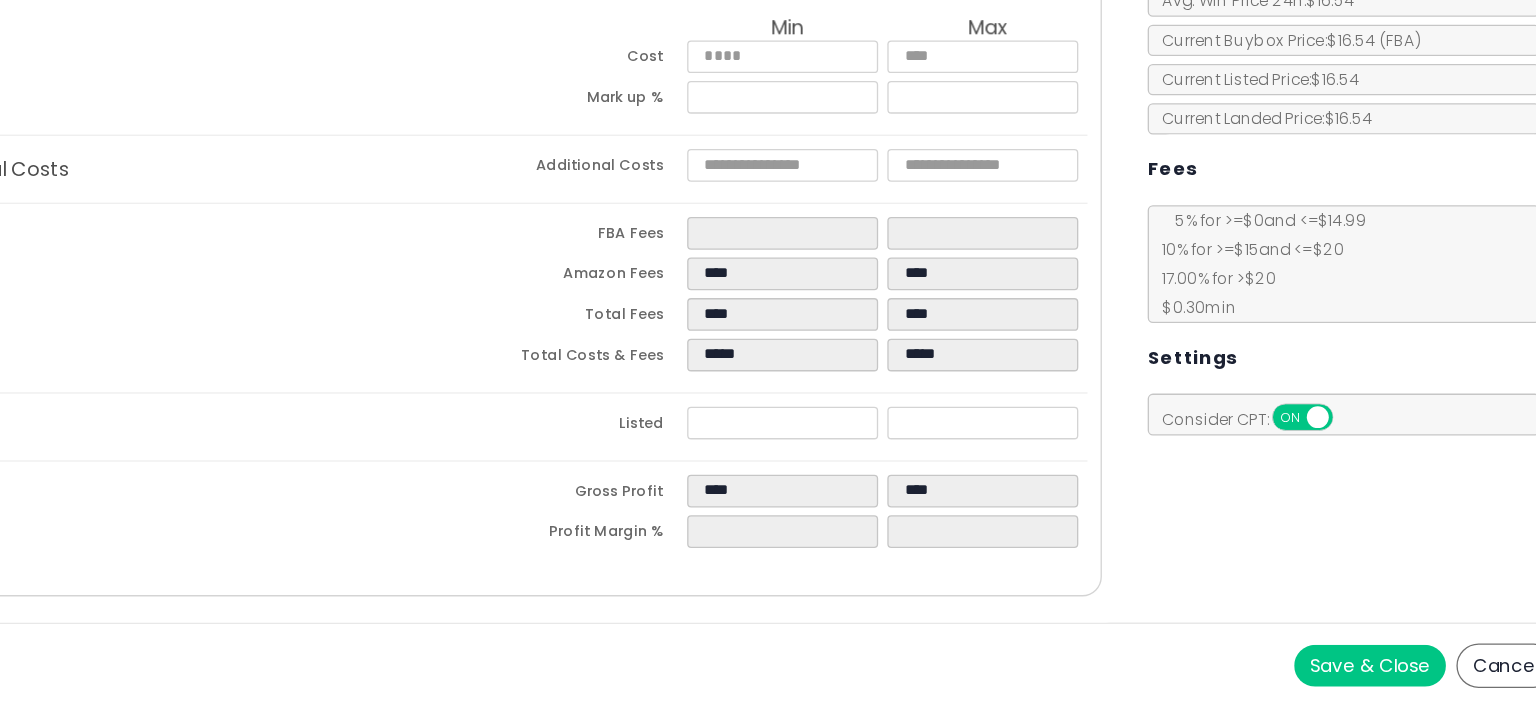 click on "Save & Close" at bounding box center (1272, 674) 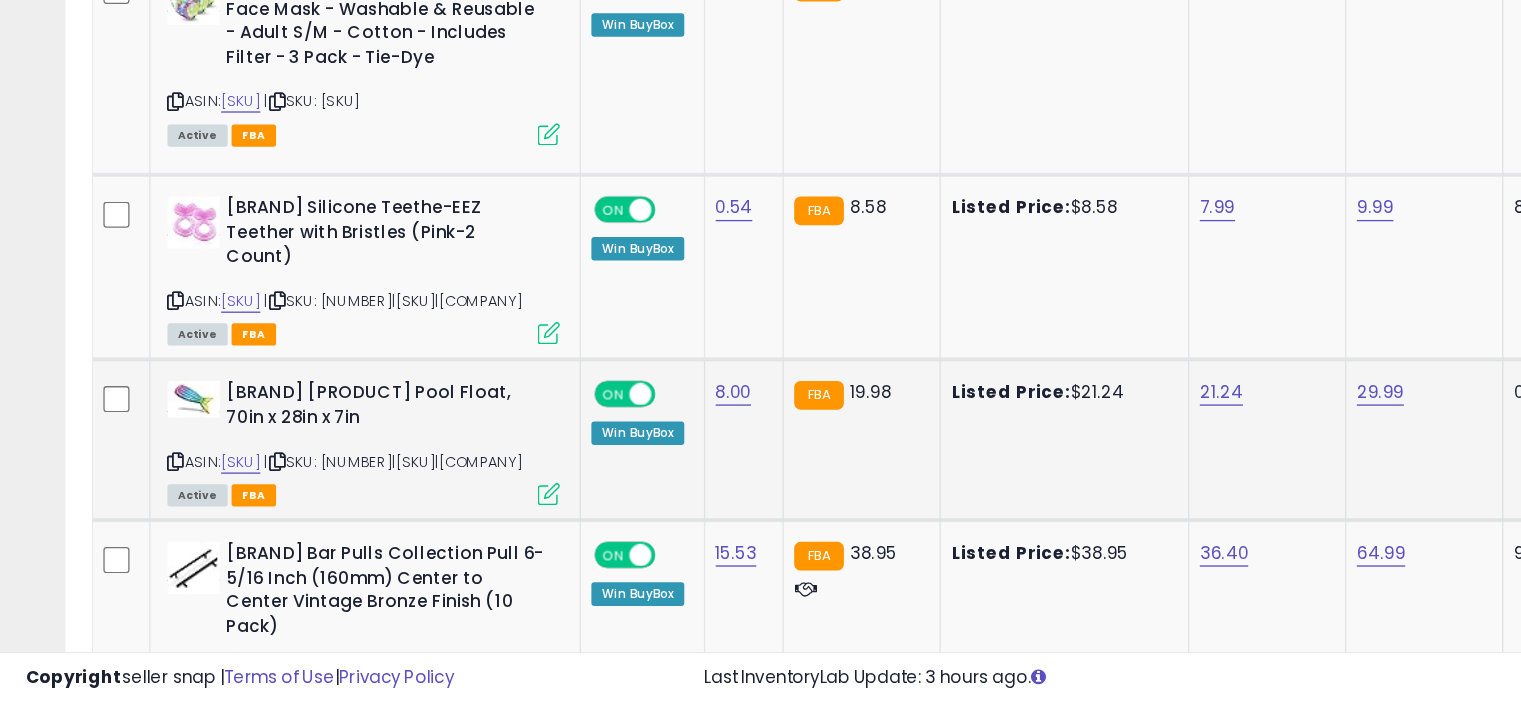 click at bounding box center [419, 542] 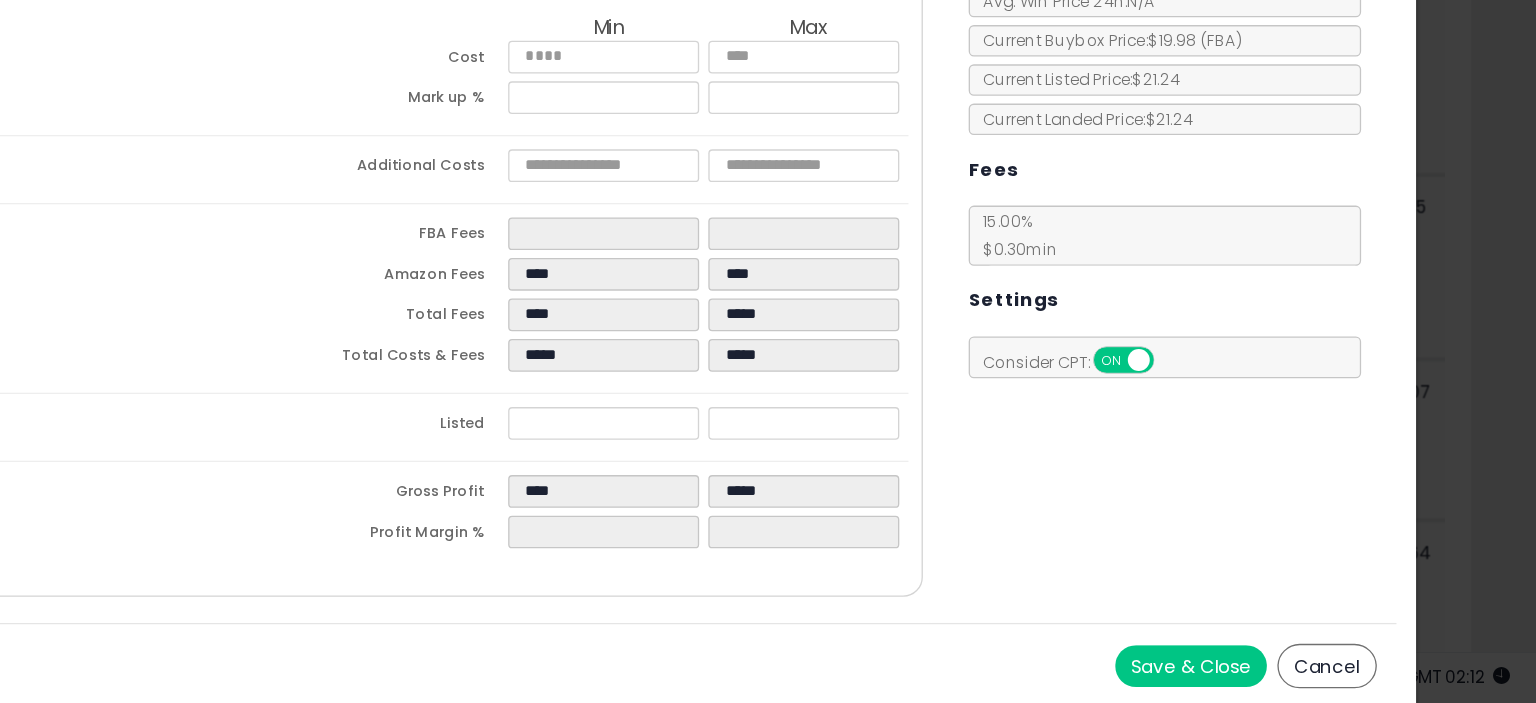 click on "Cancel" at bounding box center [1376, 674] 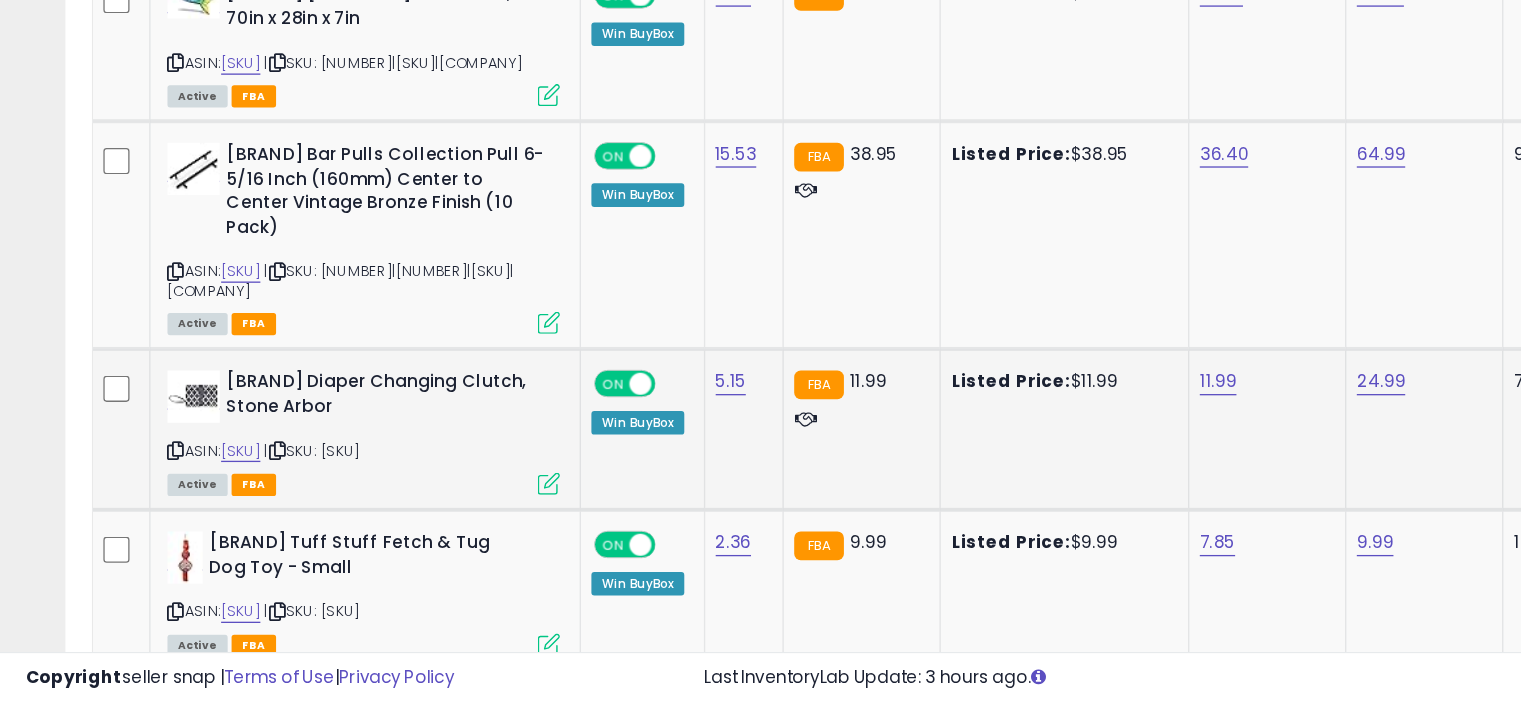 click at bounding box center [419, 534] 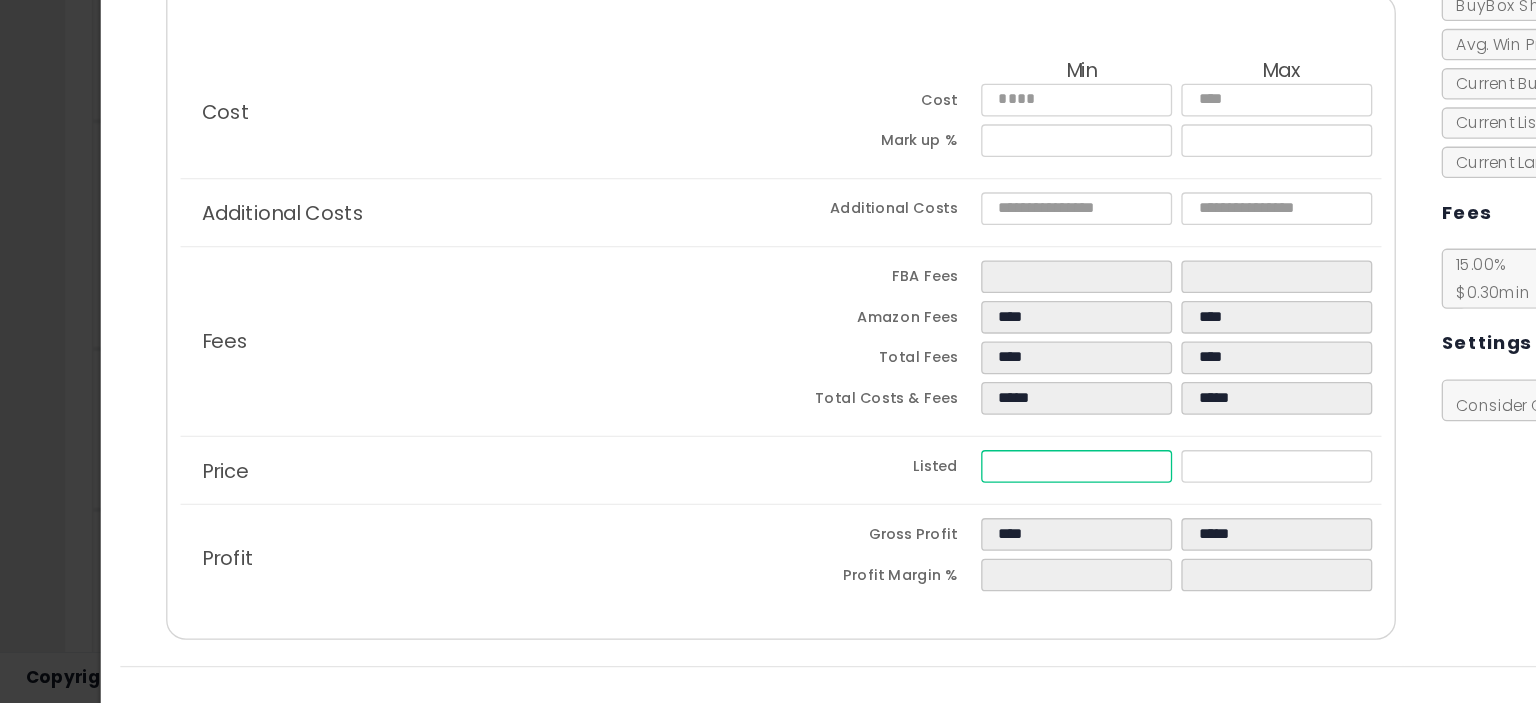 click on "*****" at bounding box center (822, 521) 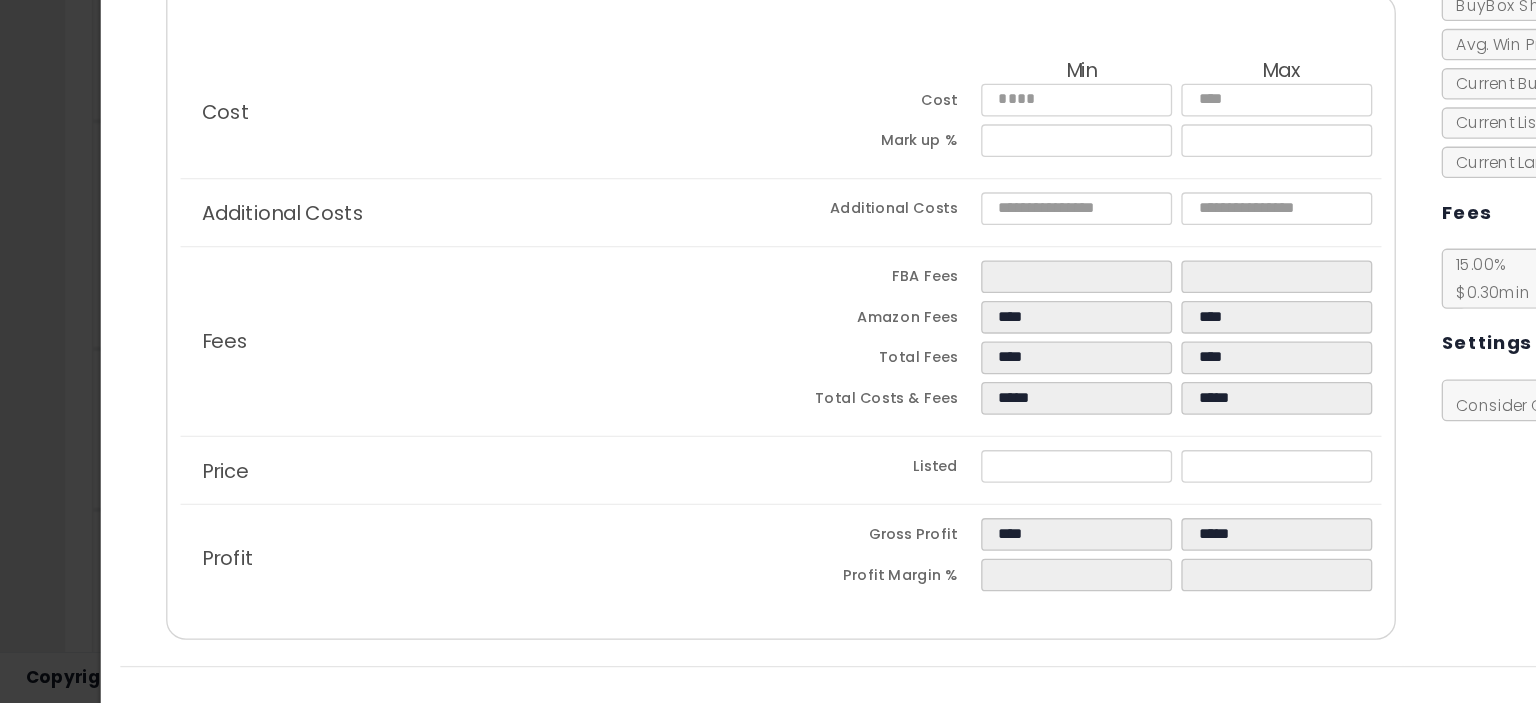 click on "Profit
Gross Profit
****
*****
Profit Margin %
****
*****" 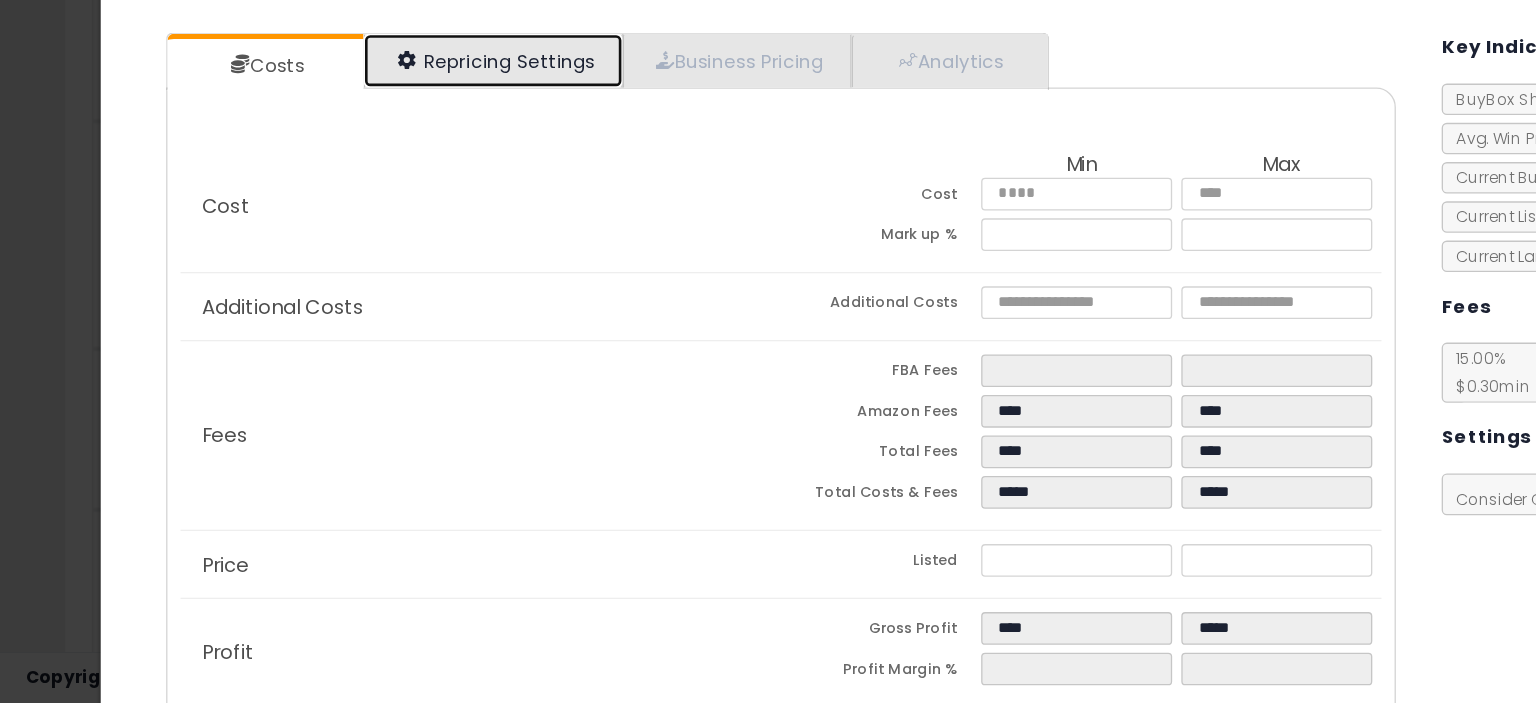 click on "Repricing Settings" at bounding box center (377, 211) 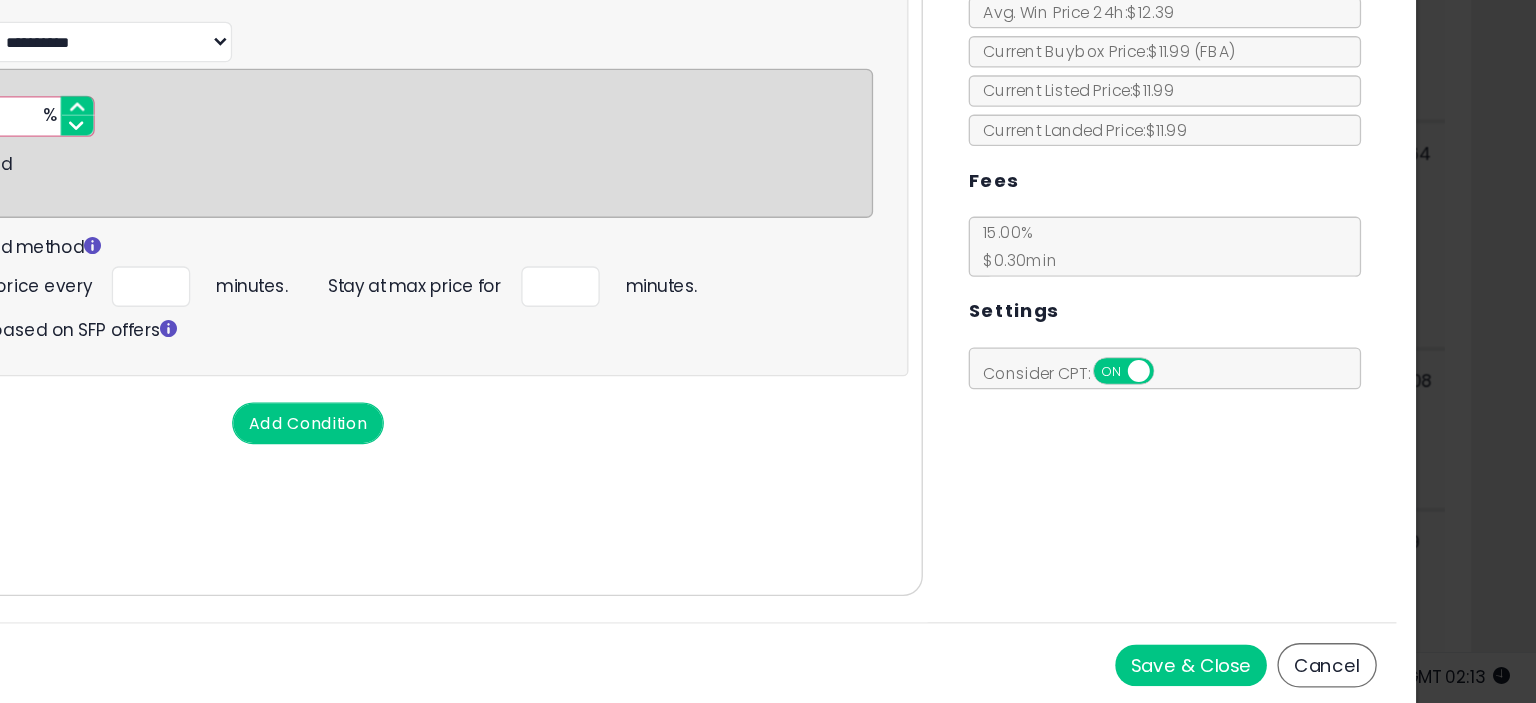 click on "Save & Close" at bounding box center (1272, 673) 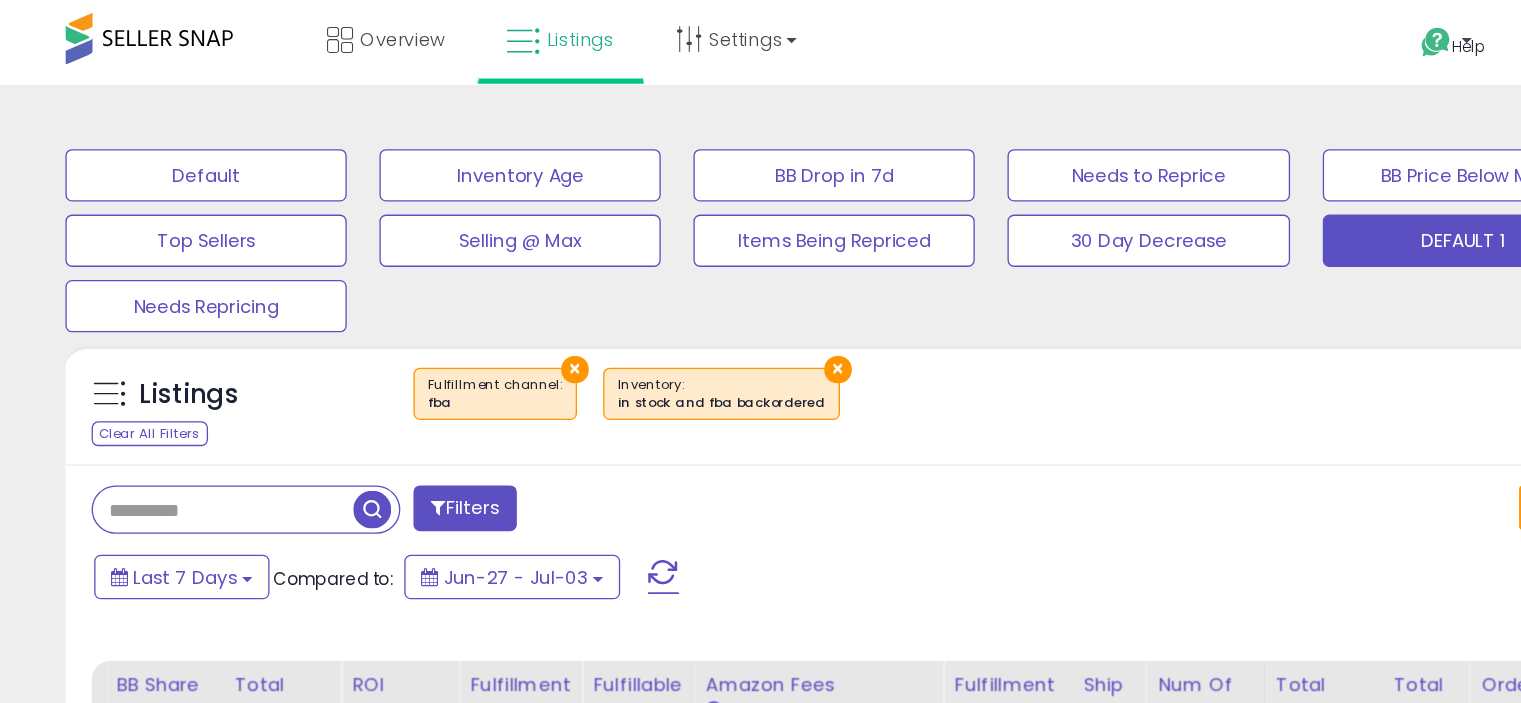 click on "DEFAULT 1" at bounding box center (157, 134) 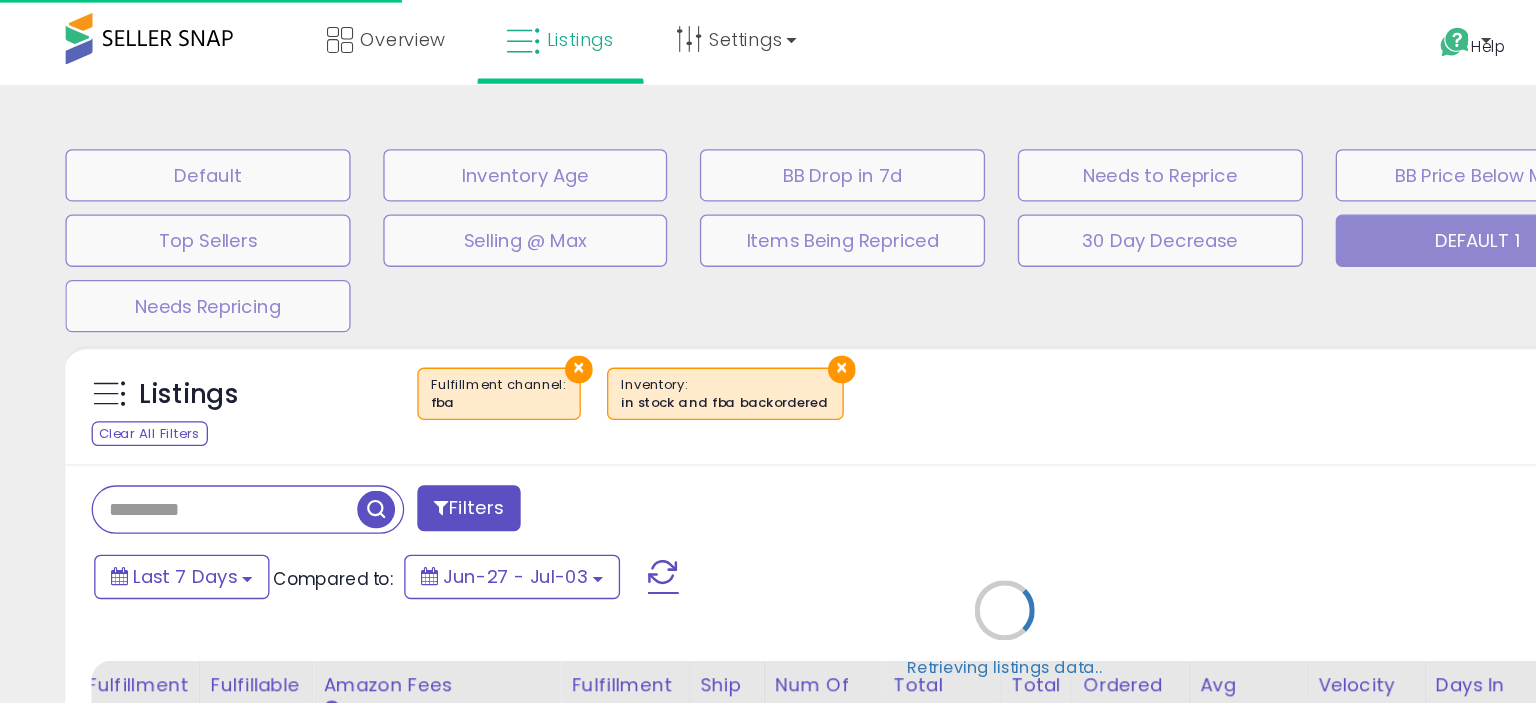 type on "**********" 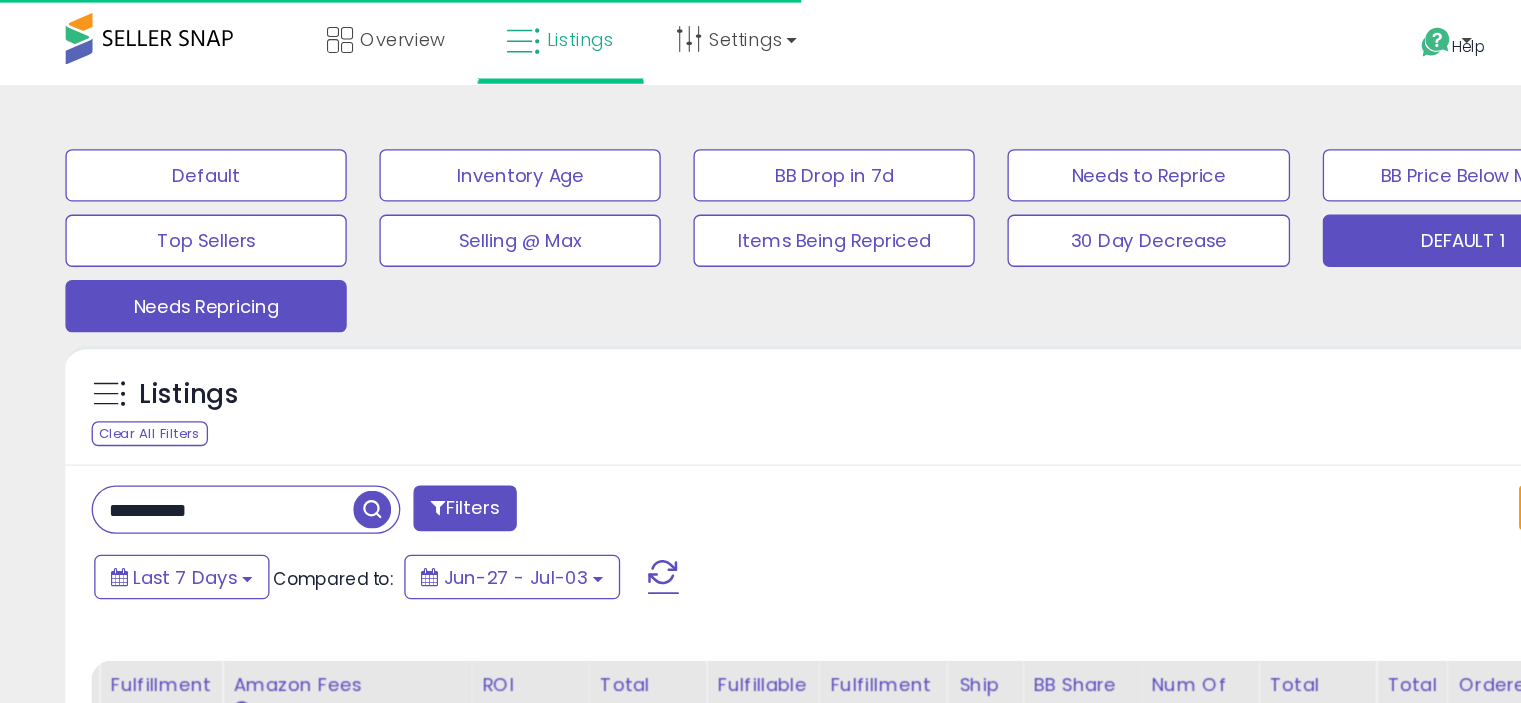 click on "Needs Repricing" at bounding box center [157, 134] 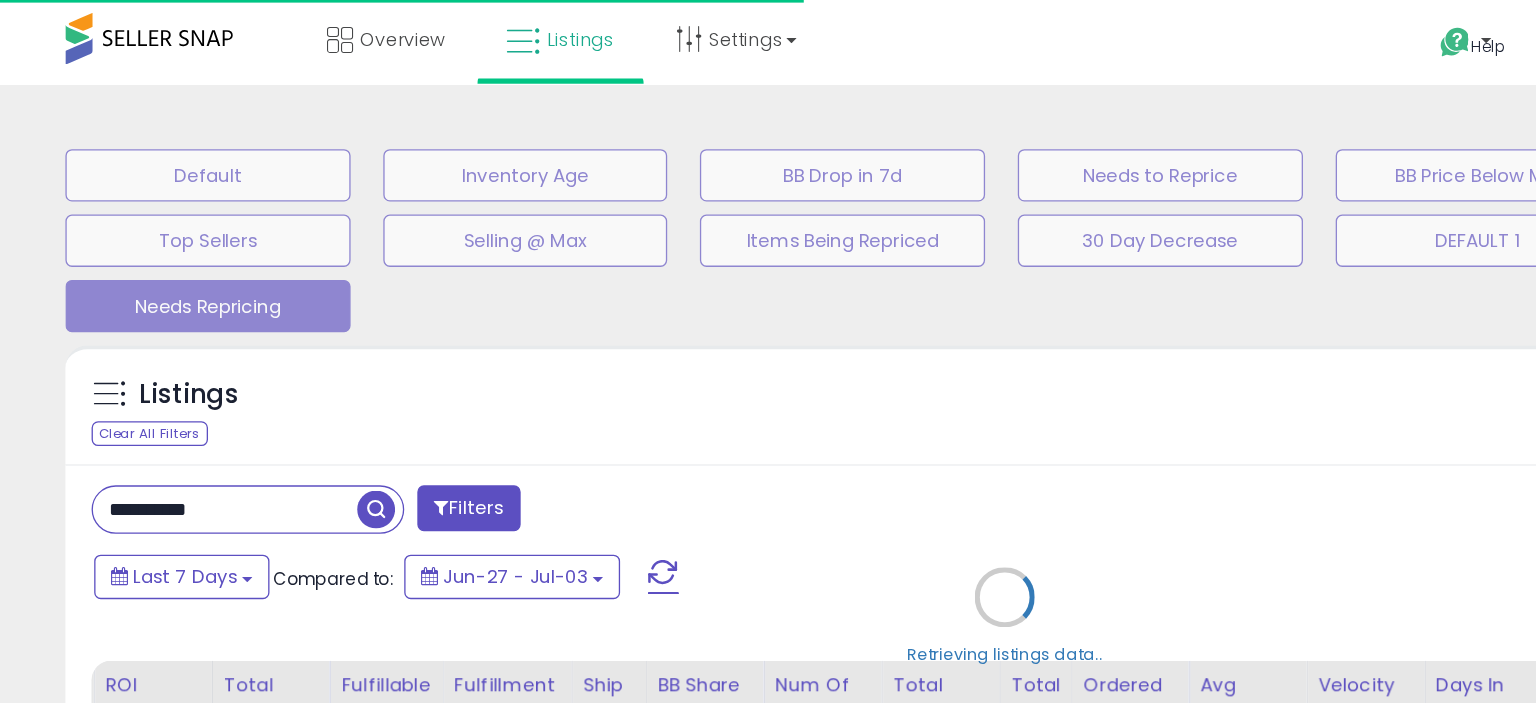 type 